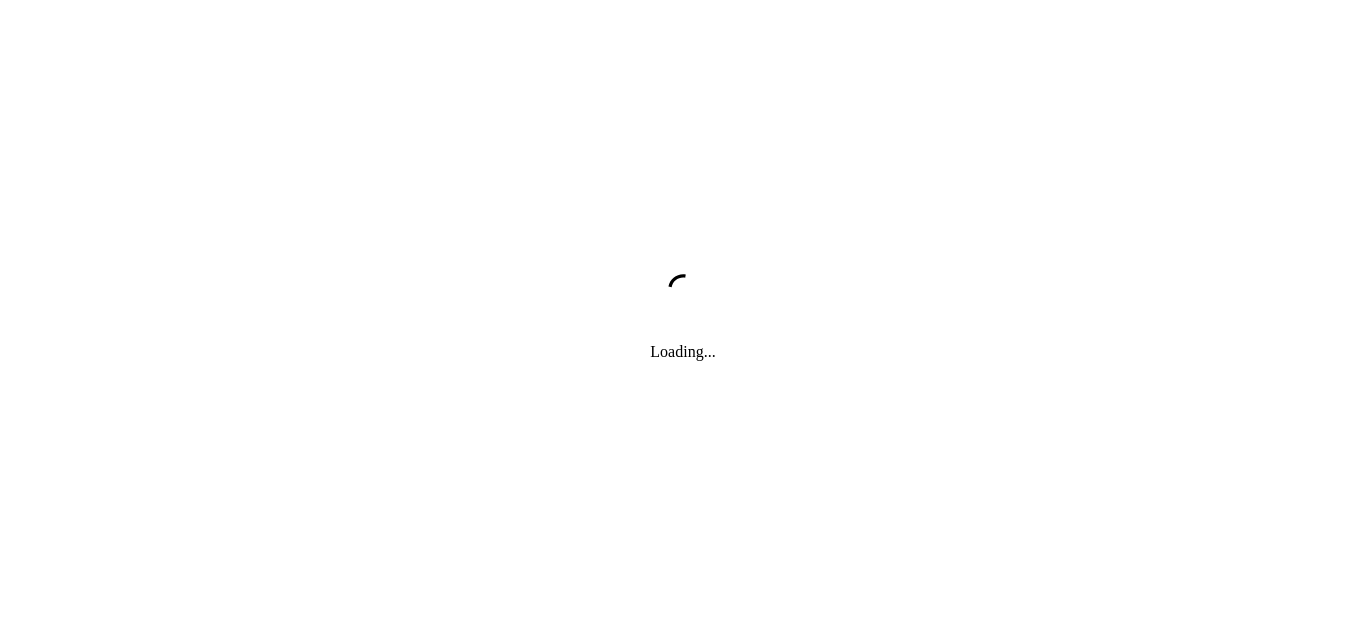 scroll, scrollTop: 0, scrollLeft: 0, axis: both 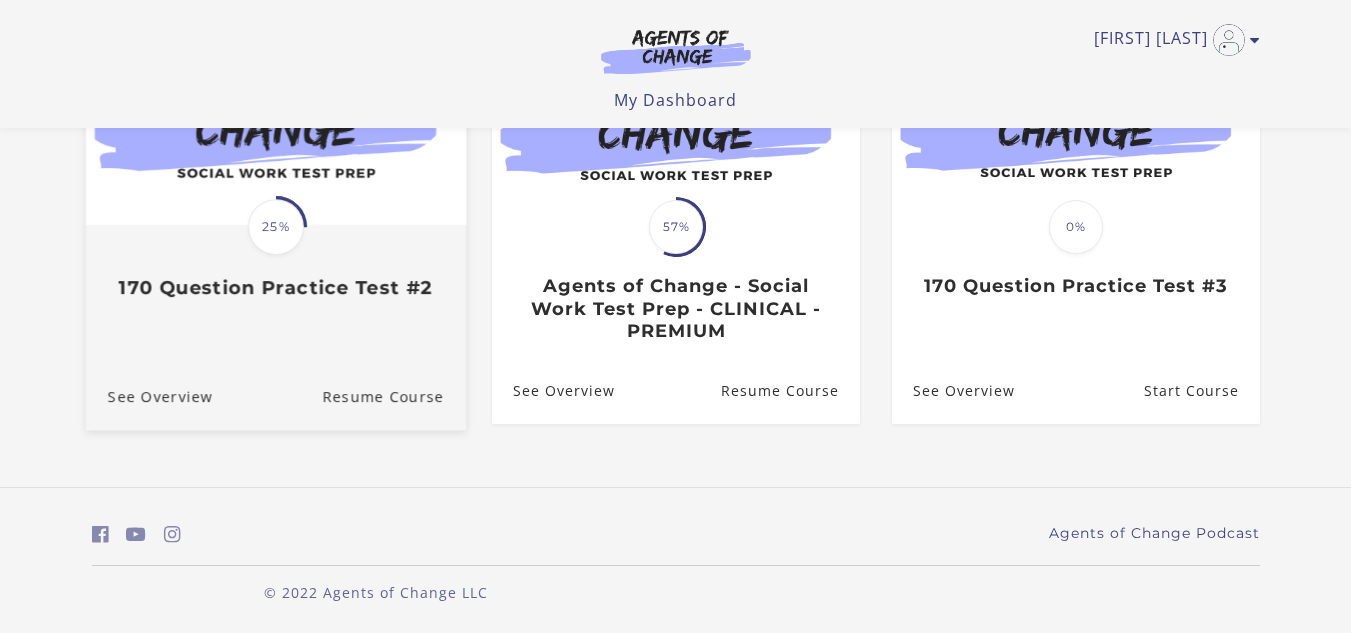 click on "170 Question Practice Test #2" at bounding box center (275, 287) 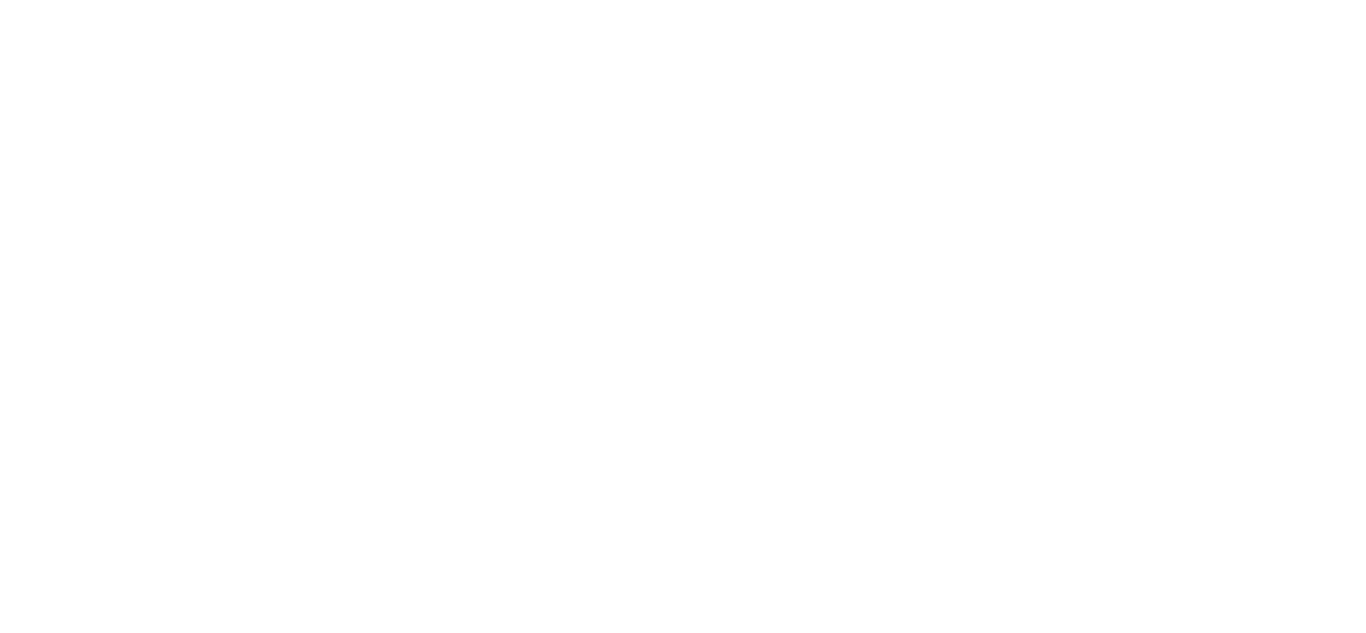 scroll, scrollTop: 0, scrollLeft: 0, axis: both 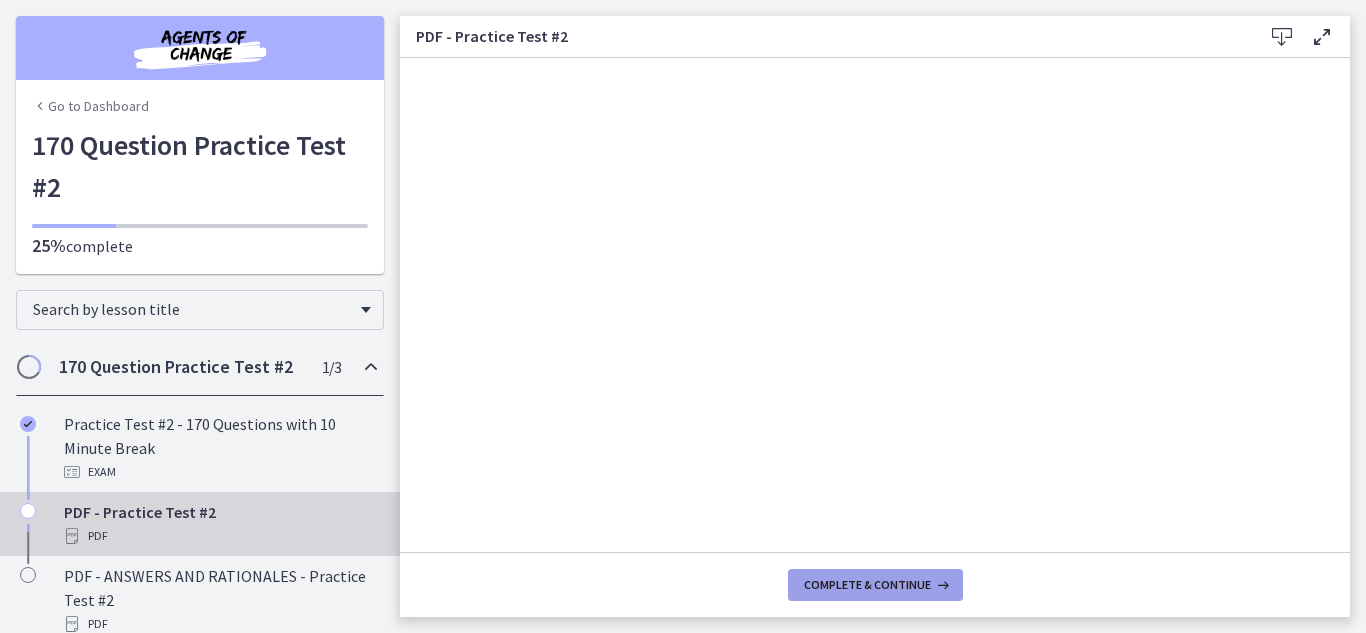 click on "Complete & continue" at bounding box center [867, 585] 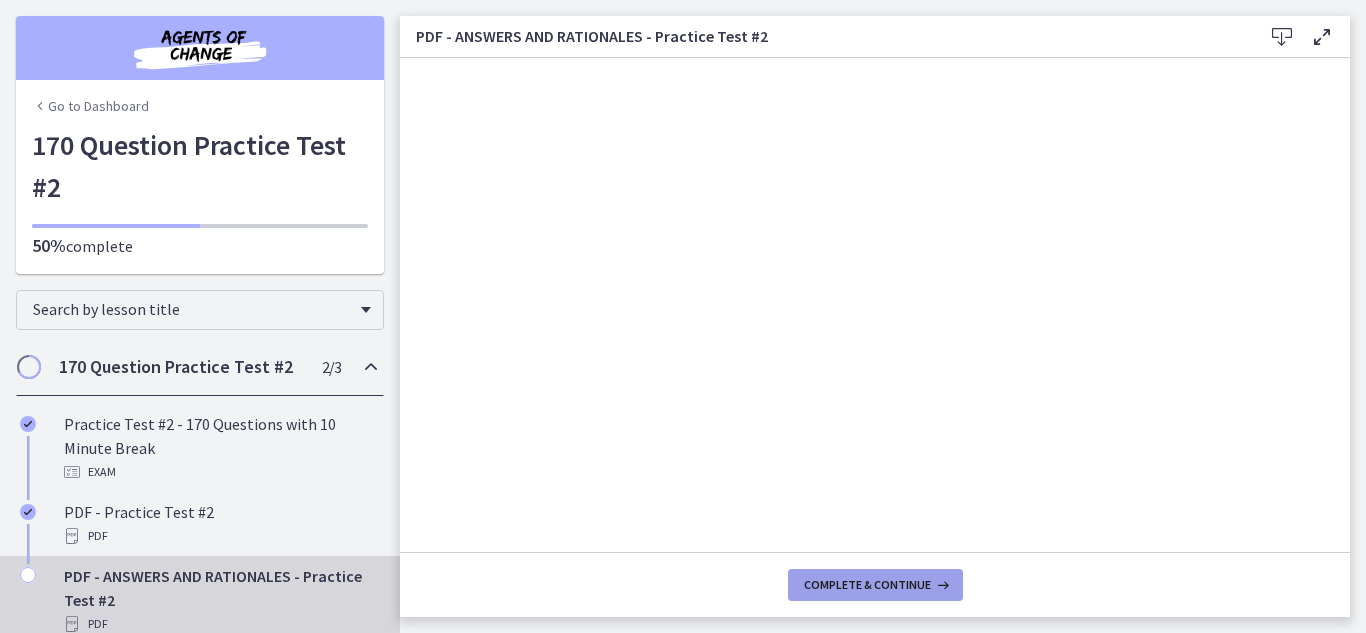click on "Complete & continue" at bounding box center [875, 585] 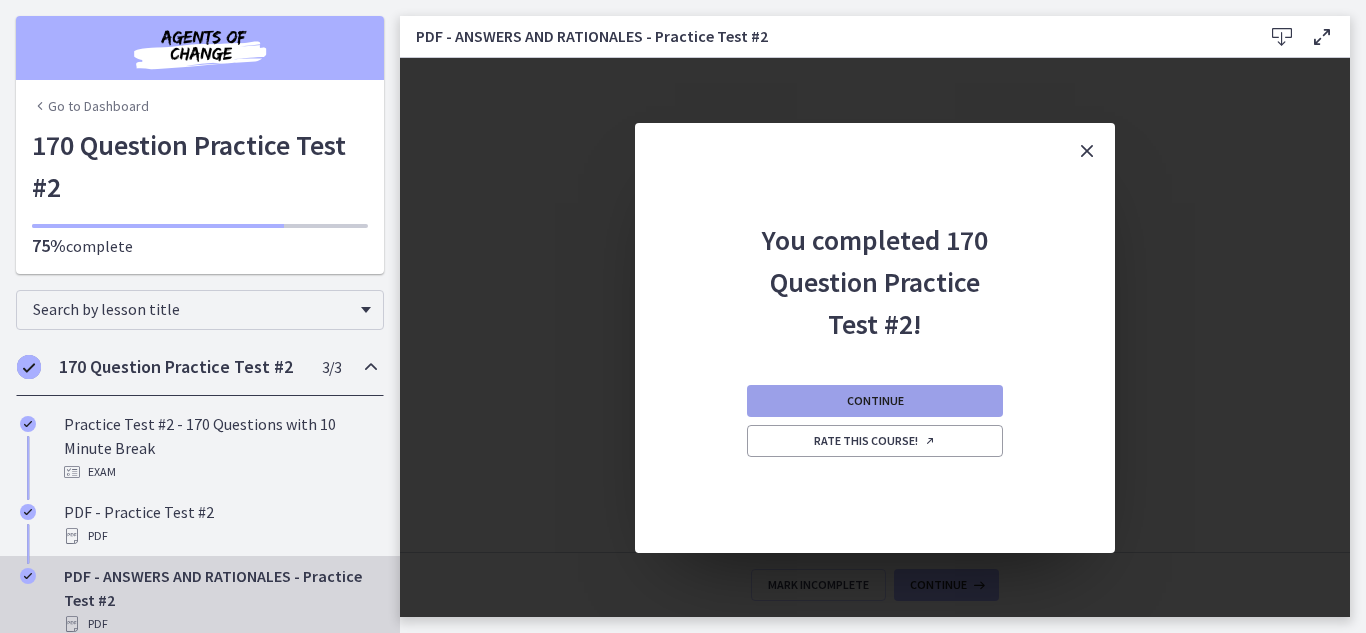 click on "Continue" at bounding box center [875, 401] 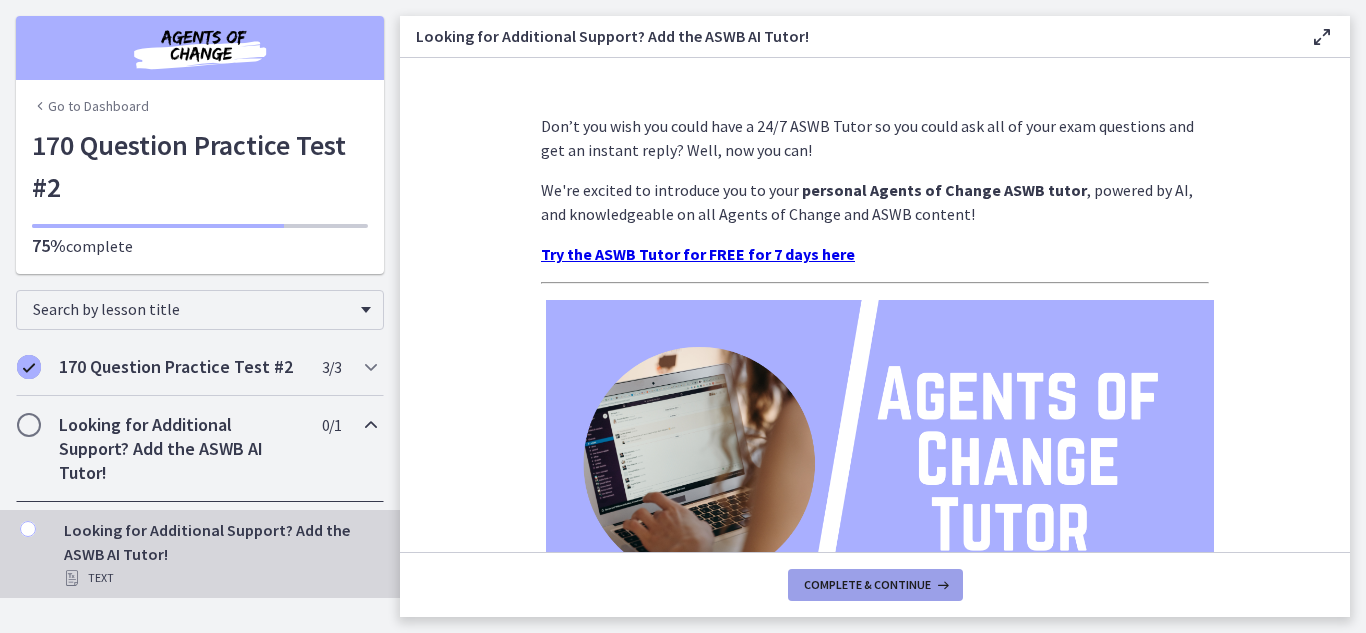click on "Complete & continue" at bounding box center (867, 585) 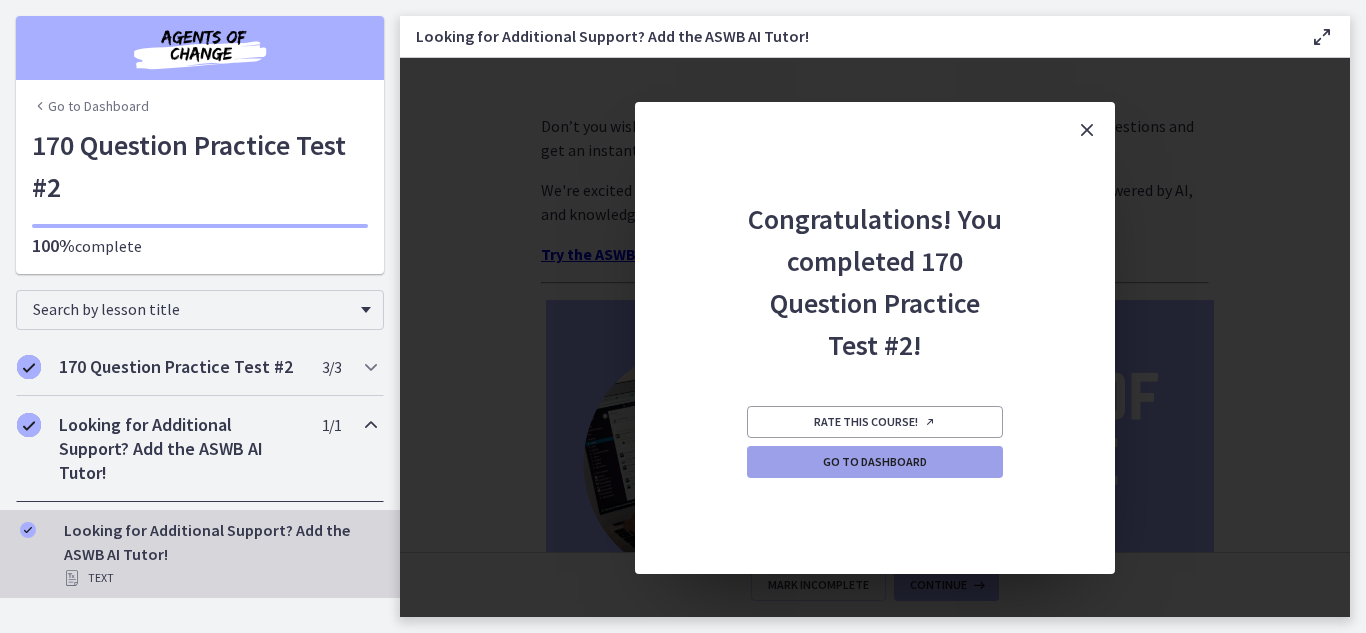 click on "Go to Dashboard" at bounding box center [875, 462] 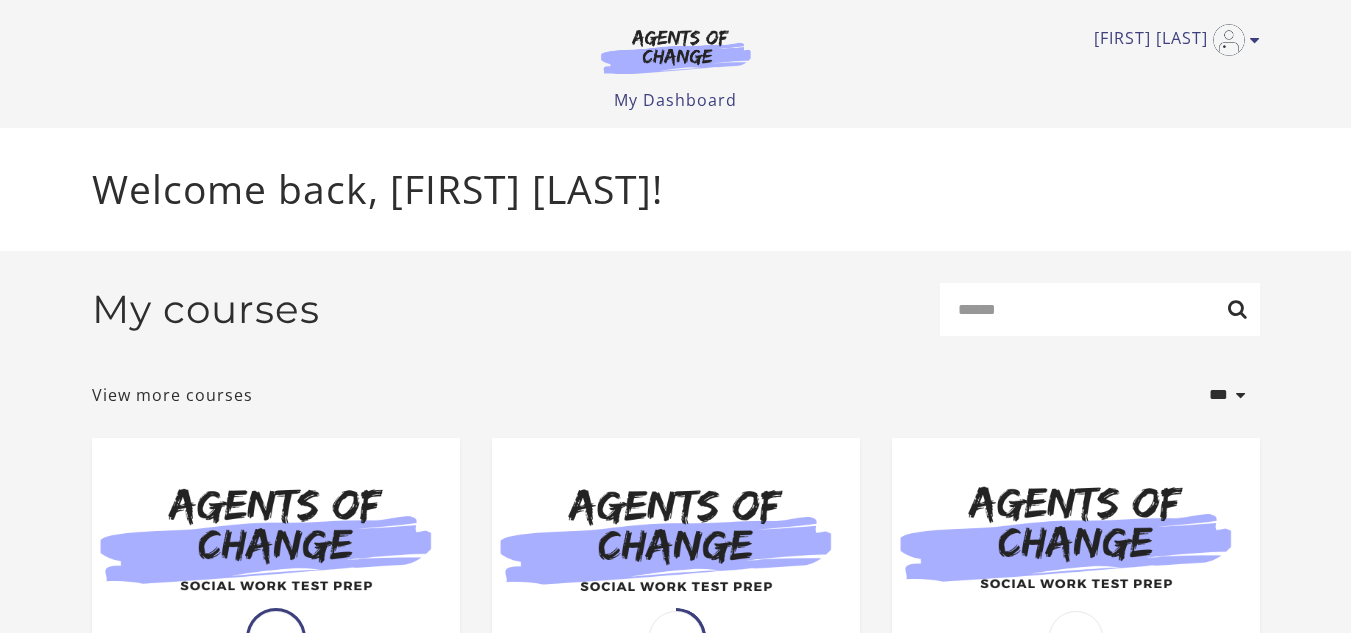 scroll, scrollTop: 0, scrollLeft: 0, axis: both 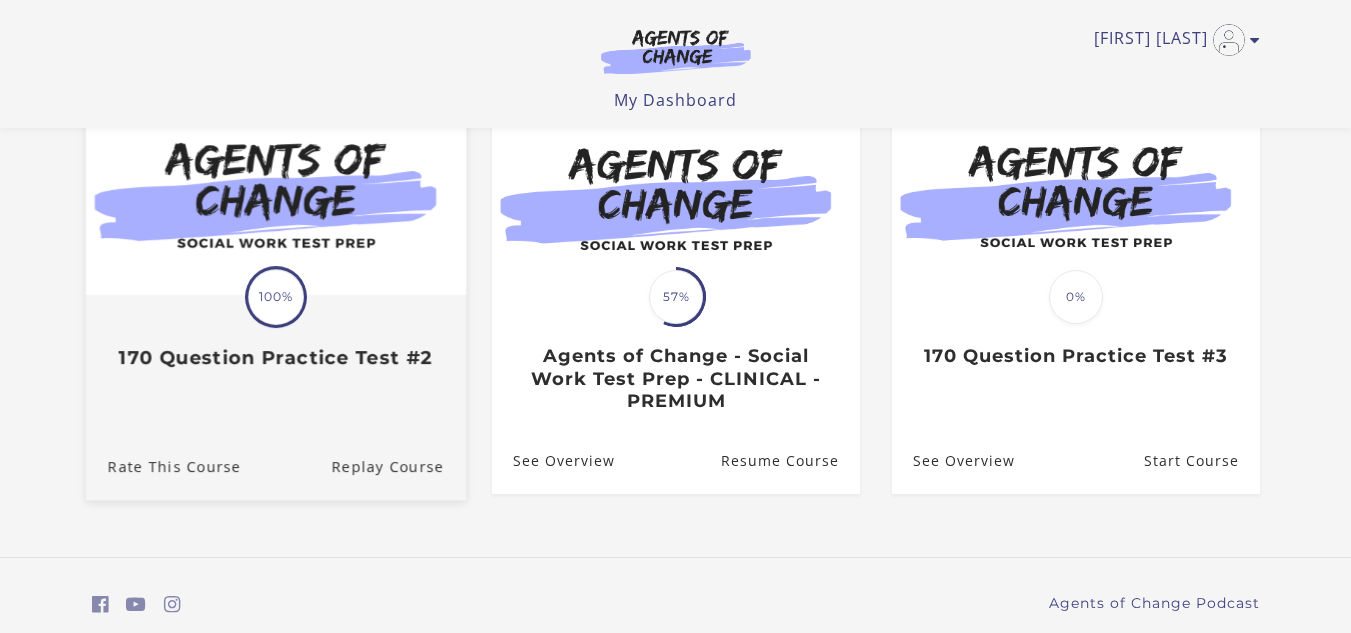 click on "Translation missing: en.liquid.partials.dashboard_course_card.progress_description: 100%
100%
170 Question Practice Test #2" at bounding box center [275, 333] 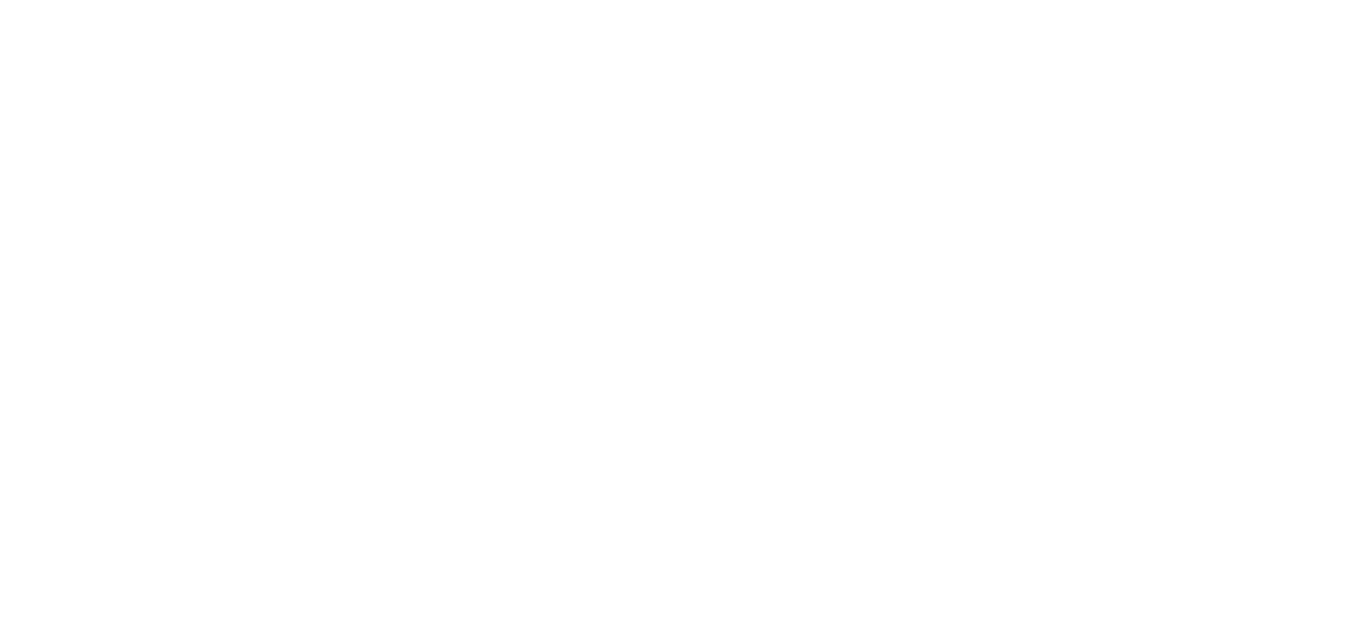 scroll, scrollTop: 0, scrollLeft: 0, axis: both 